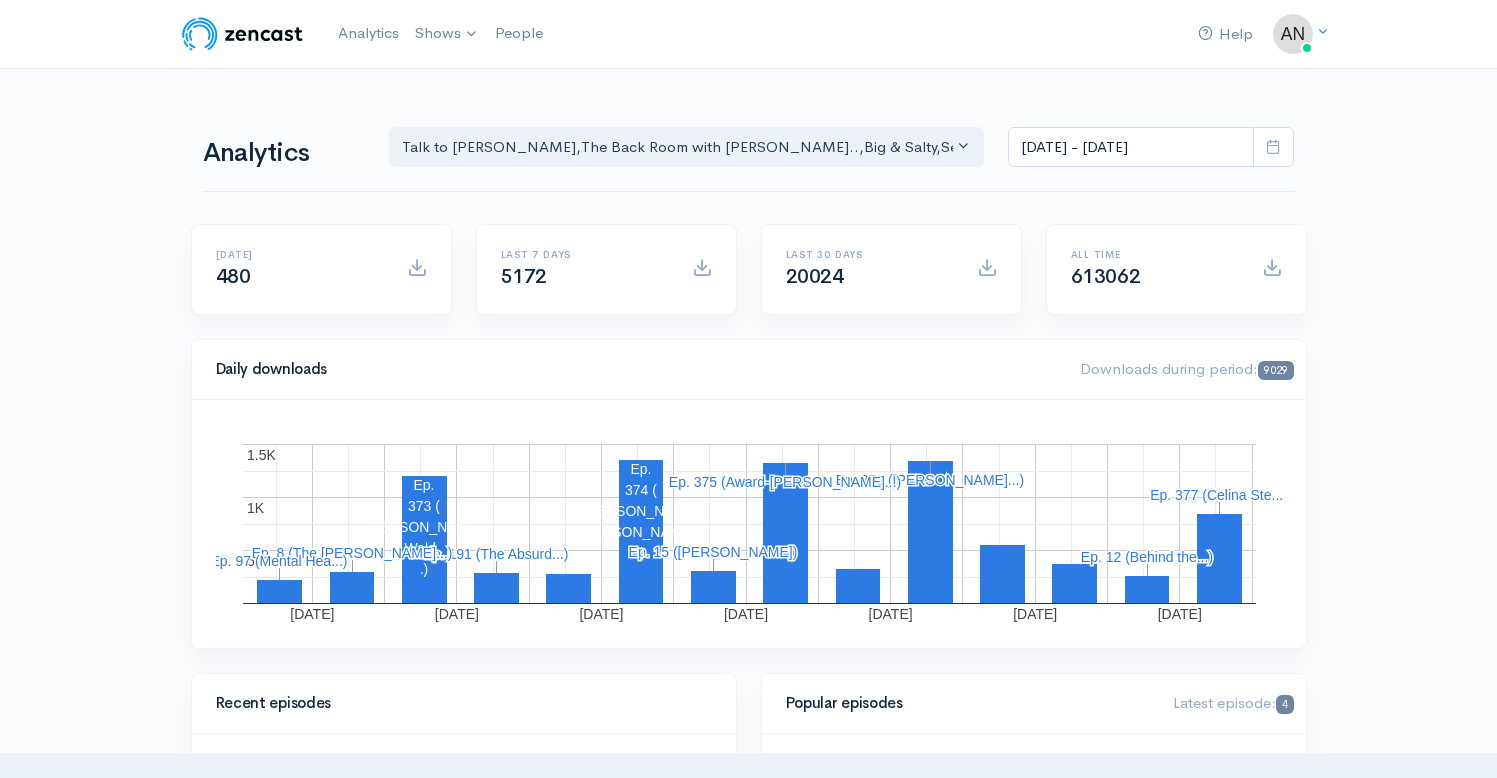 scroll, scrollTop: 0, scrollLeft: 0, axis: both 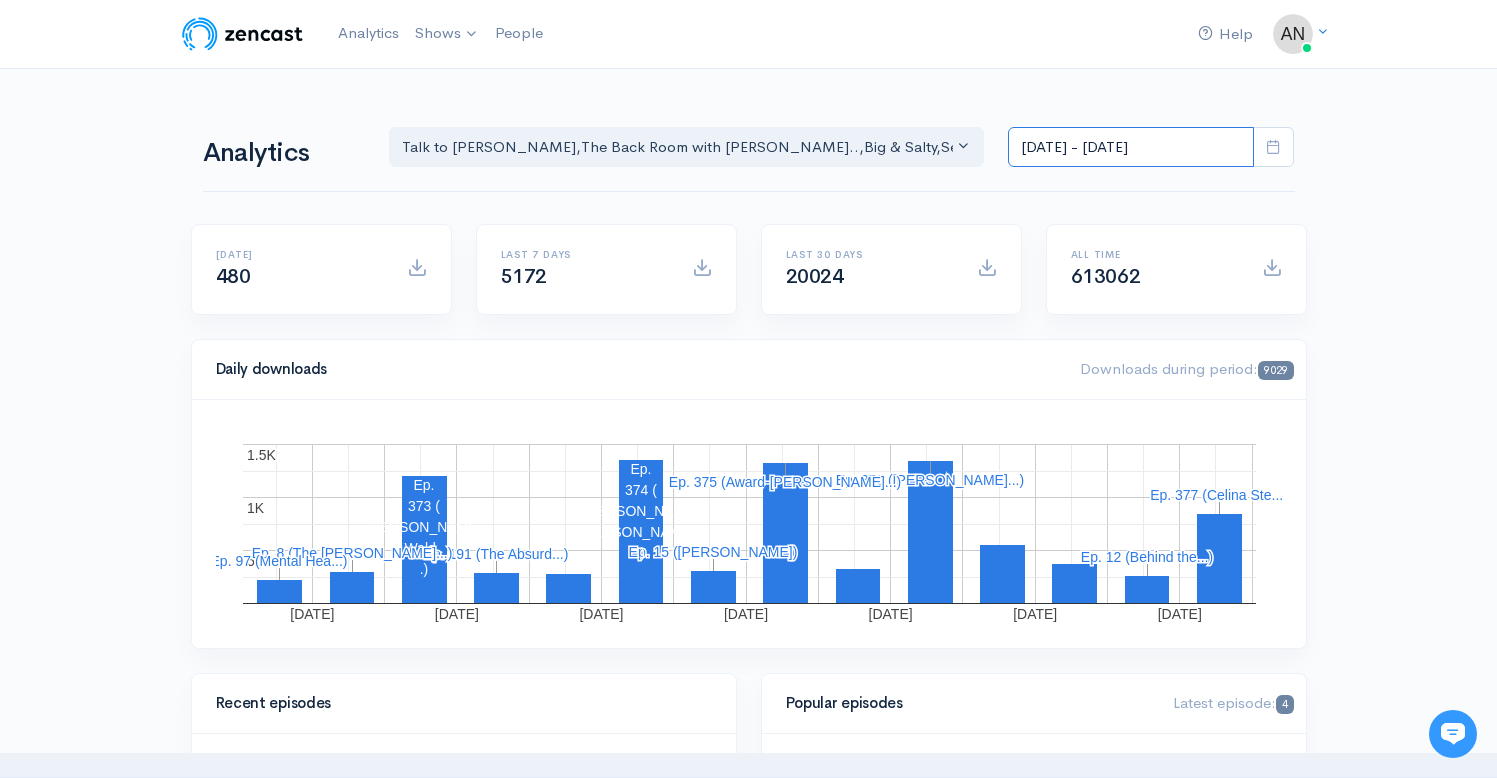 click on "[DATE] - [DATE]" at bounding box center (1131, 147) 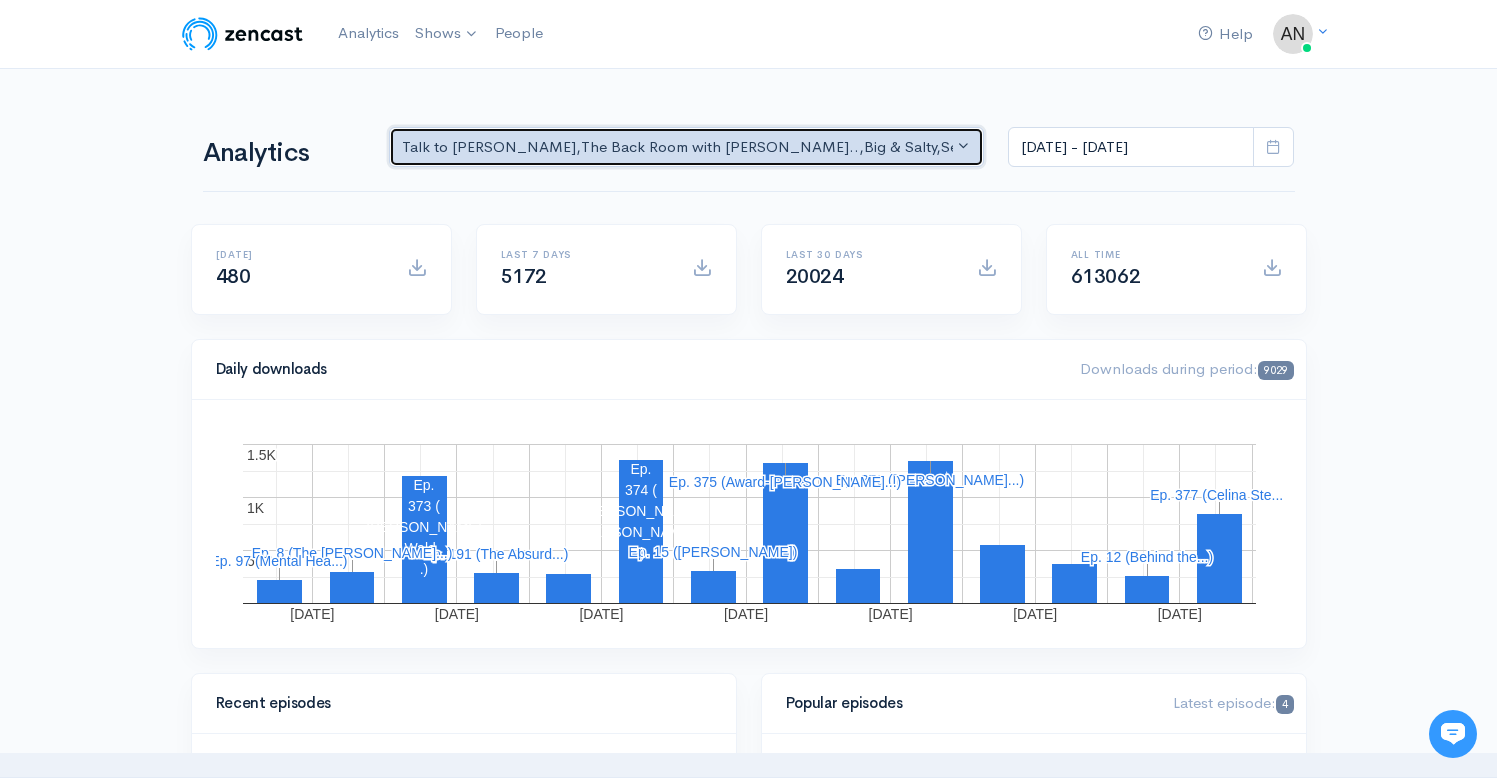 click on "Talk to [PERSON_NAME] ,  The Back Room with [PERSON_NAME].. ,  Big & Salty ,  Serial Tales - [PERSON_NAME] [PERSON_NAME]... ,  The Campaign Companion ,  STEAM with [PERSON_NAME] ,  Drinking on the Edge ,  The Pod Catch ,  GynoCurious ,  Pilgrim's Progress ,  [PERSON_NAME] of Art ,  The Rhinebeck Scoop ,  JewToo! ,  Lazy & Entitled ,  Correct me if I'm Norm ,  The Week That Was ,  Class from the Past ,  Objects of [US_STATE] ,  Pass/Fail/Incomplete ,  [PERSON_NAME] Basement ,  Studio Property ,  The Catch Up ,  Likeable ,  Going Rogue" at bounding box center [678, 147] 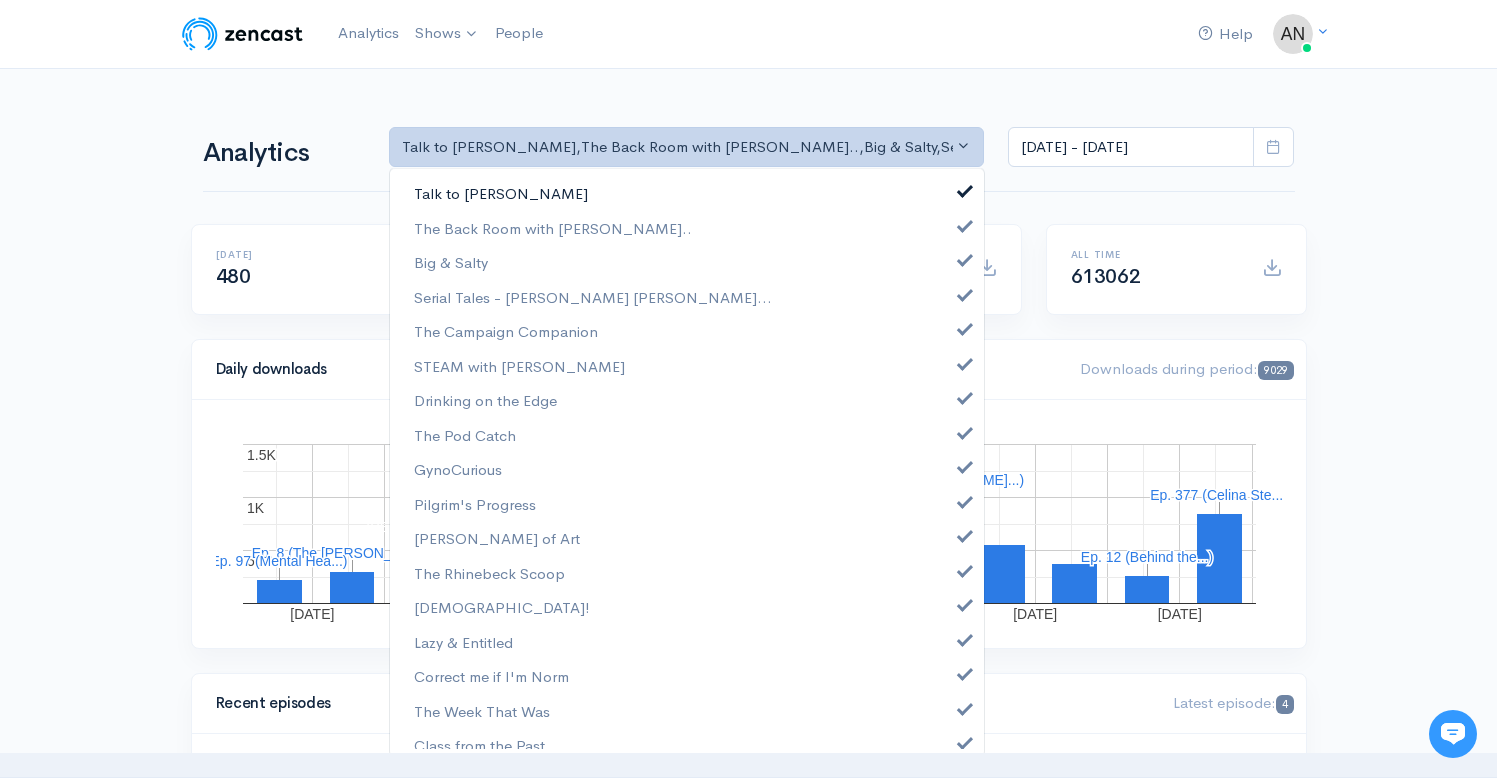 click at bounding box center (965, 188) 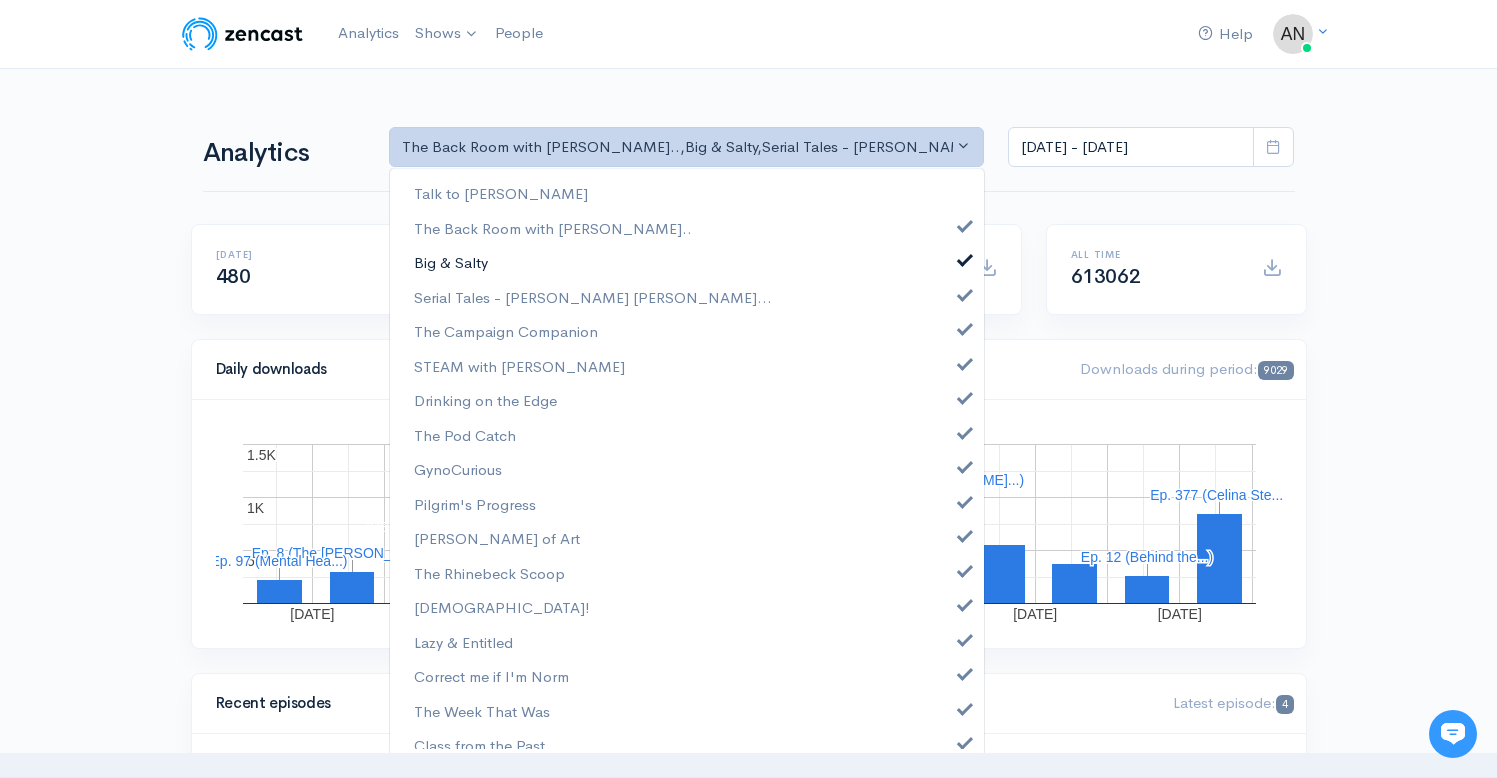 click at bounding box center (965, 257) 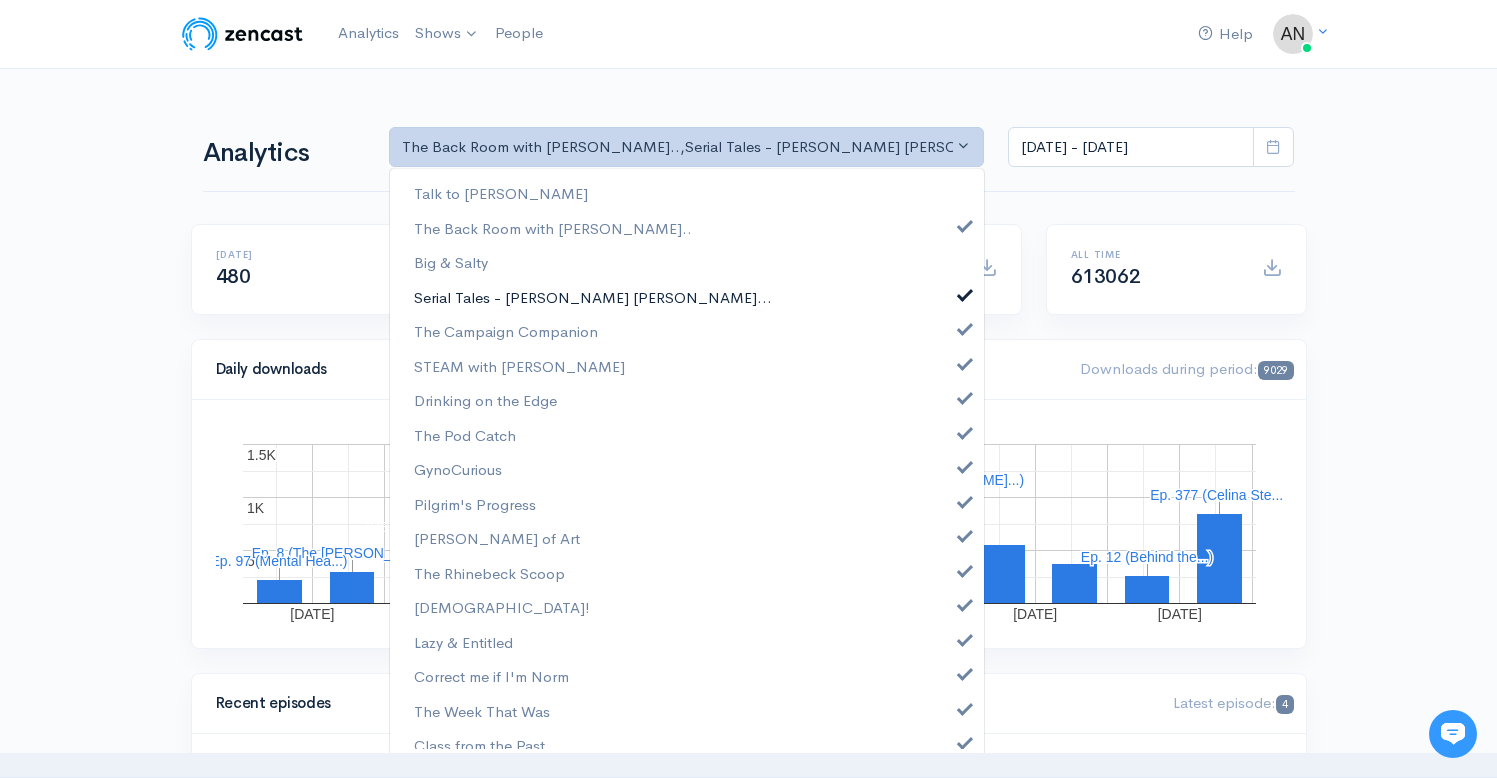 click on "Serial Tales - [PERSON_NAME] [PERSON_NAME]..." at bounding box center [687, 297] 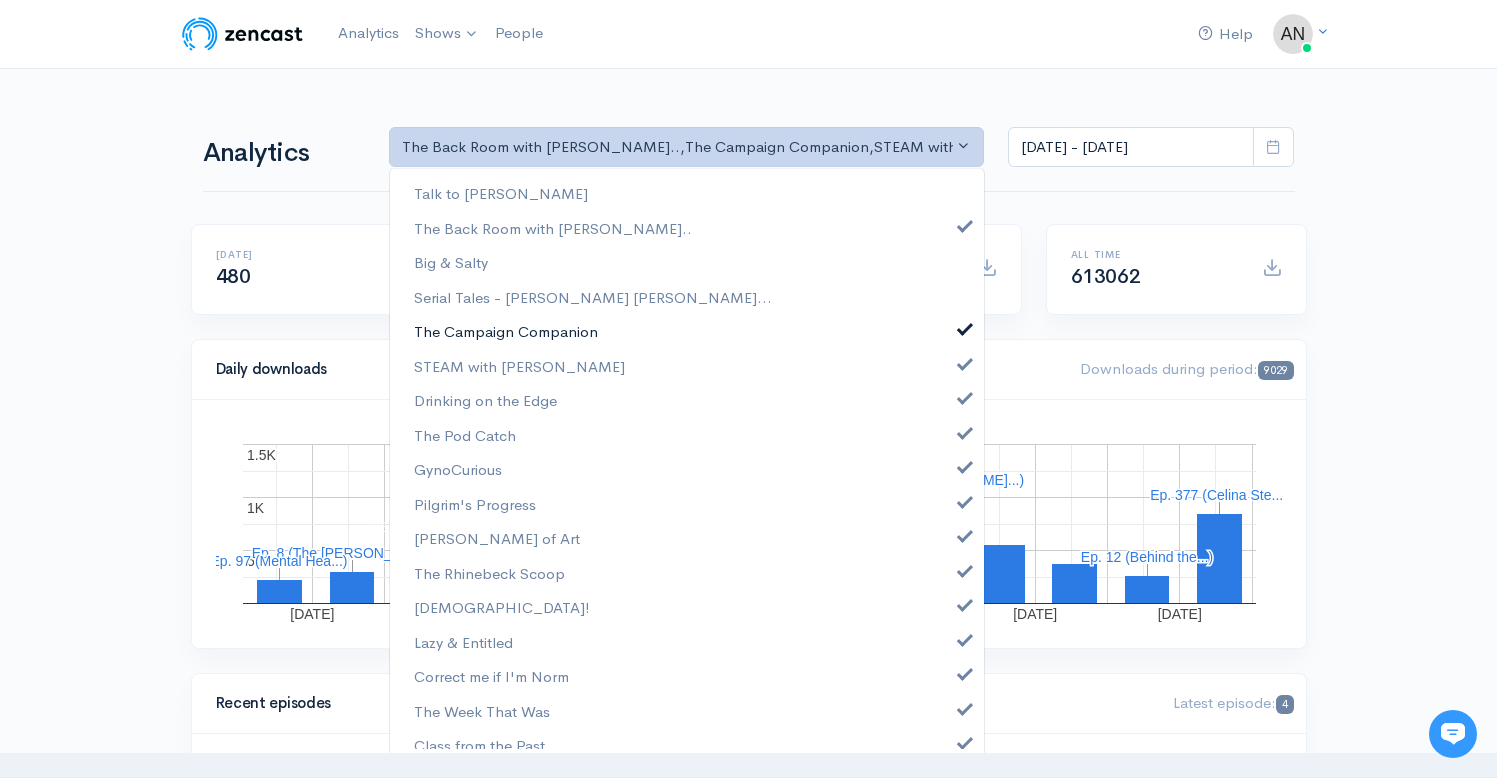 click at bounding box center (965, 326) 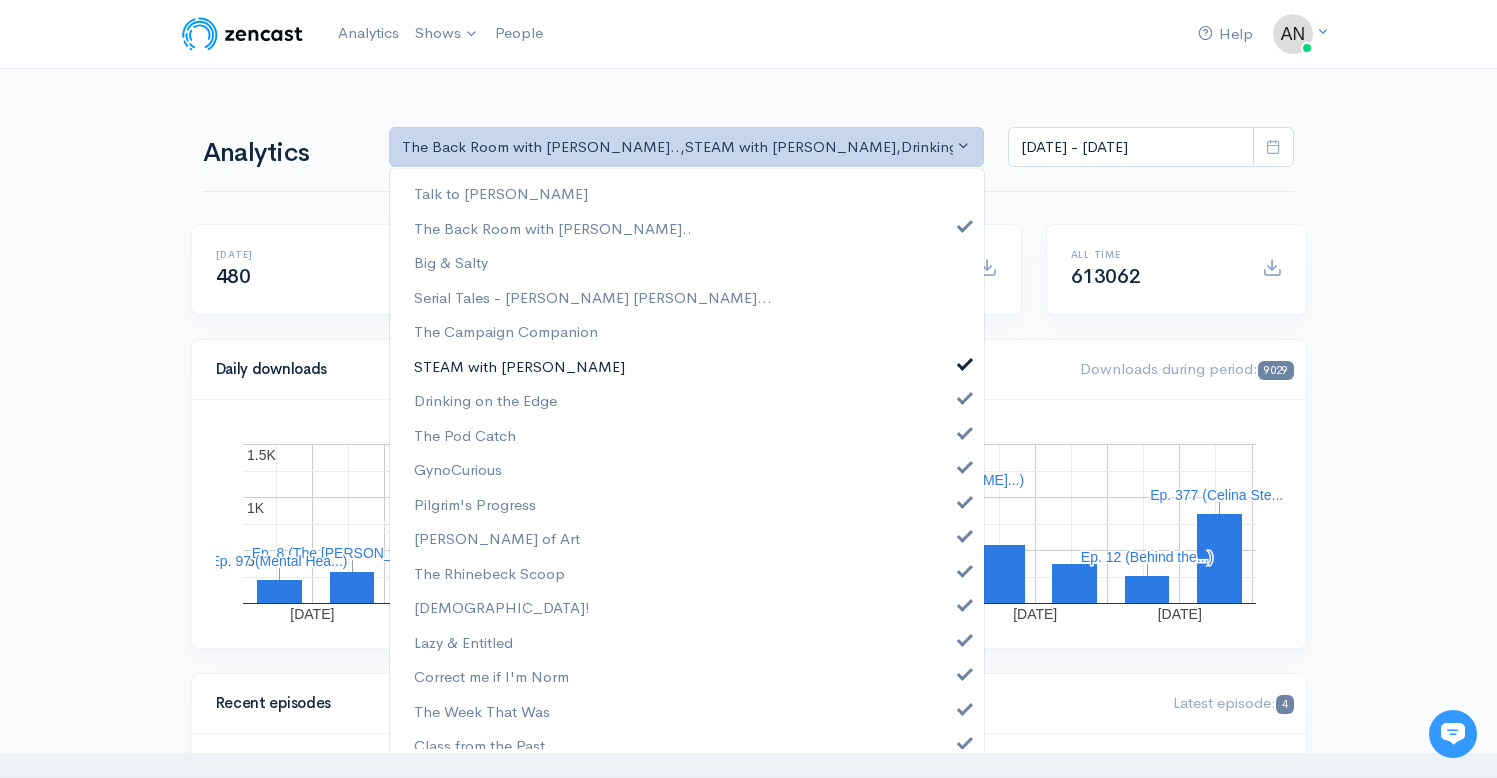 click at bounding box center (965, 361) 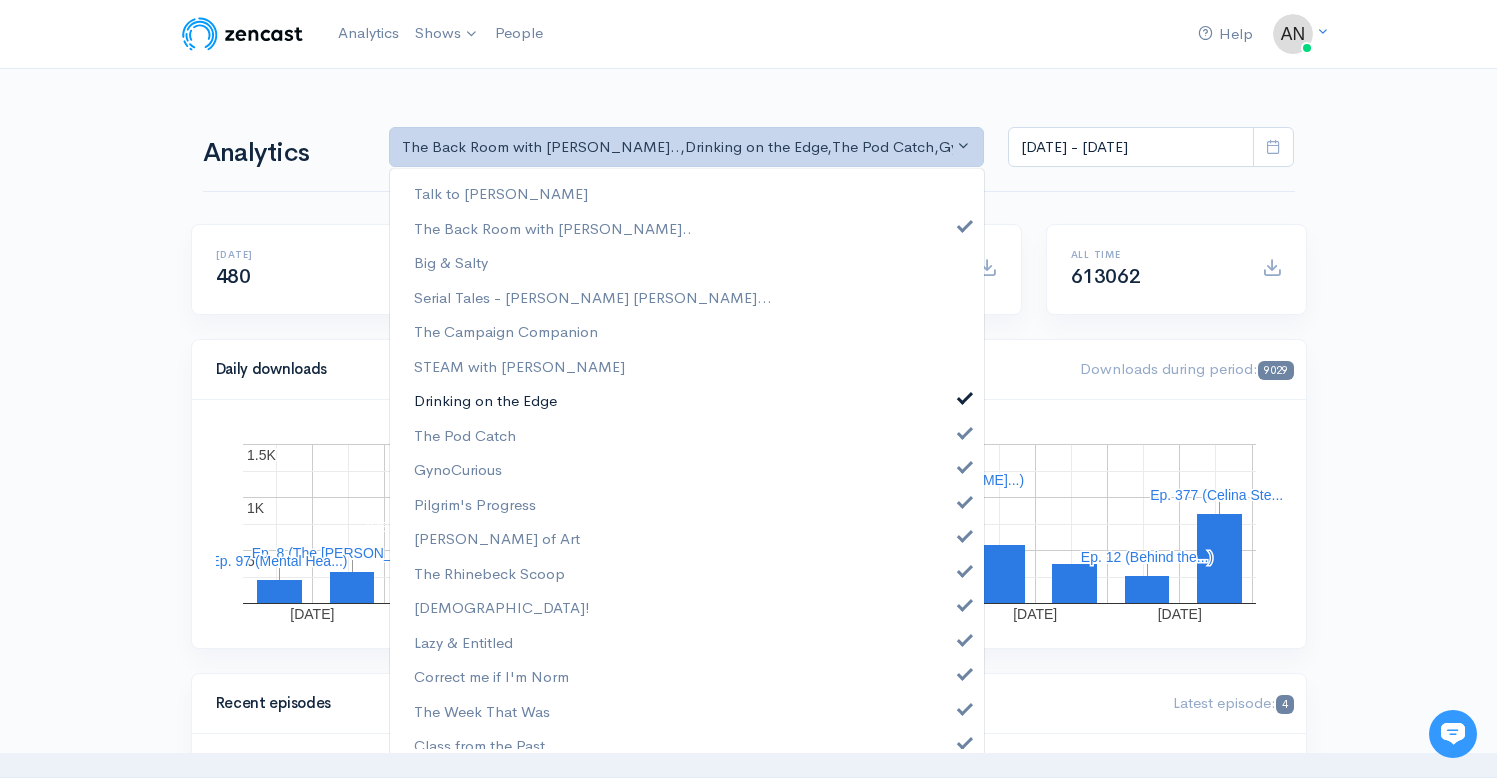 click at bounding box center [965, 395] 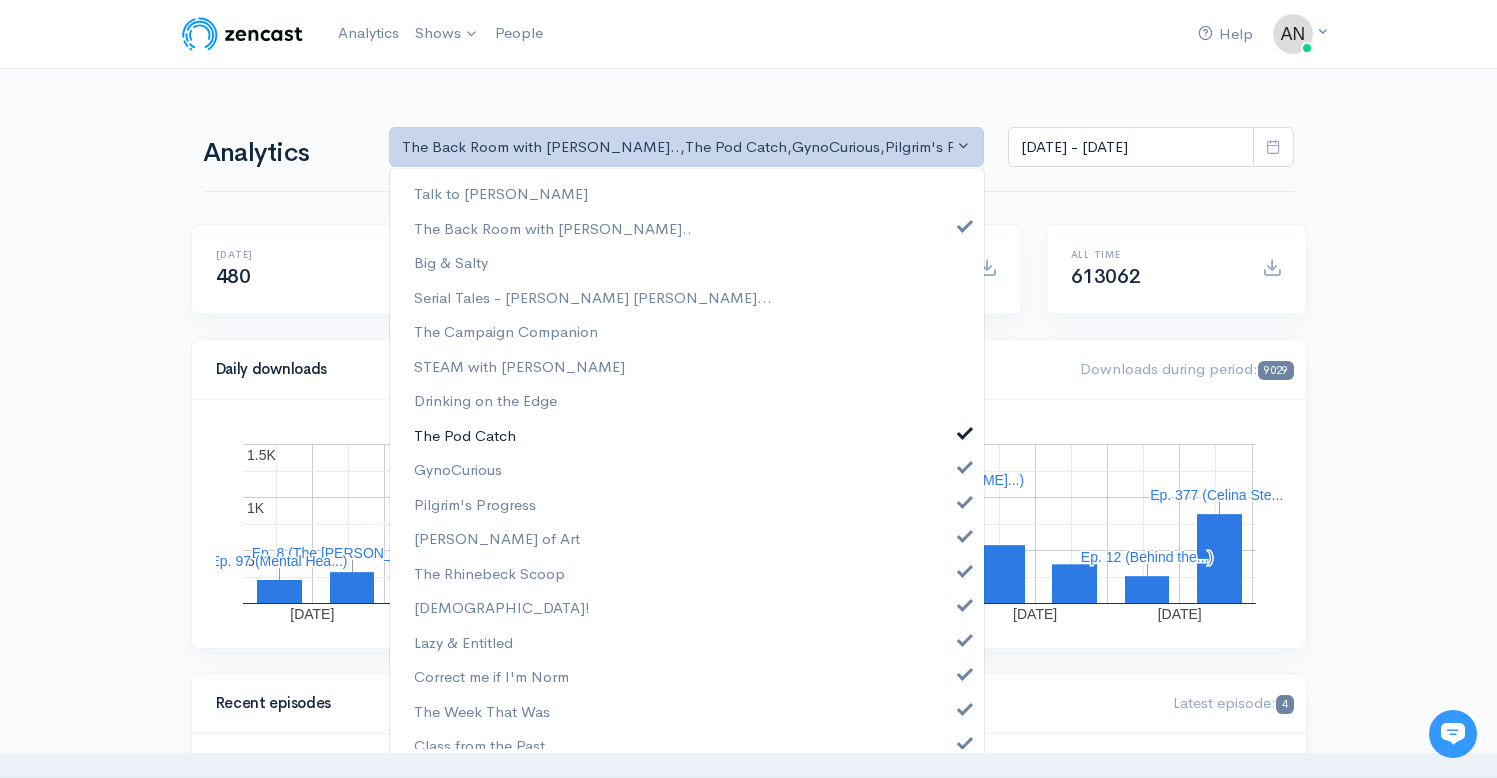 click on "The Pod Catch" at bounding box center (687, 435) 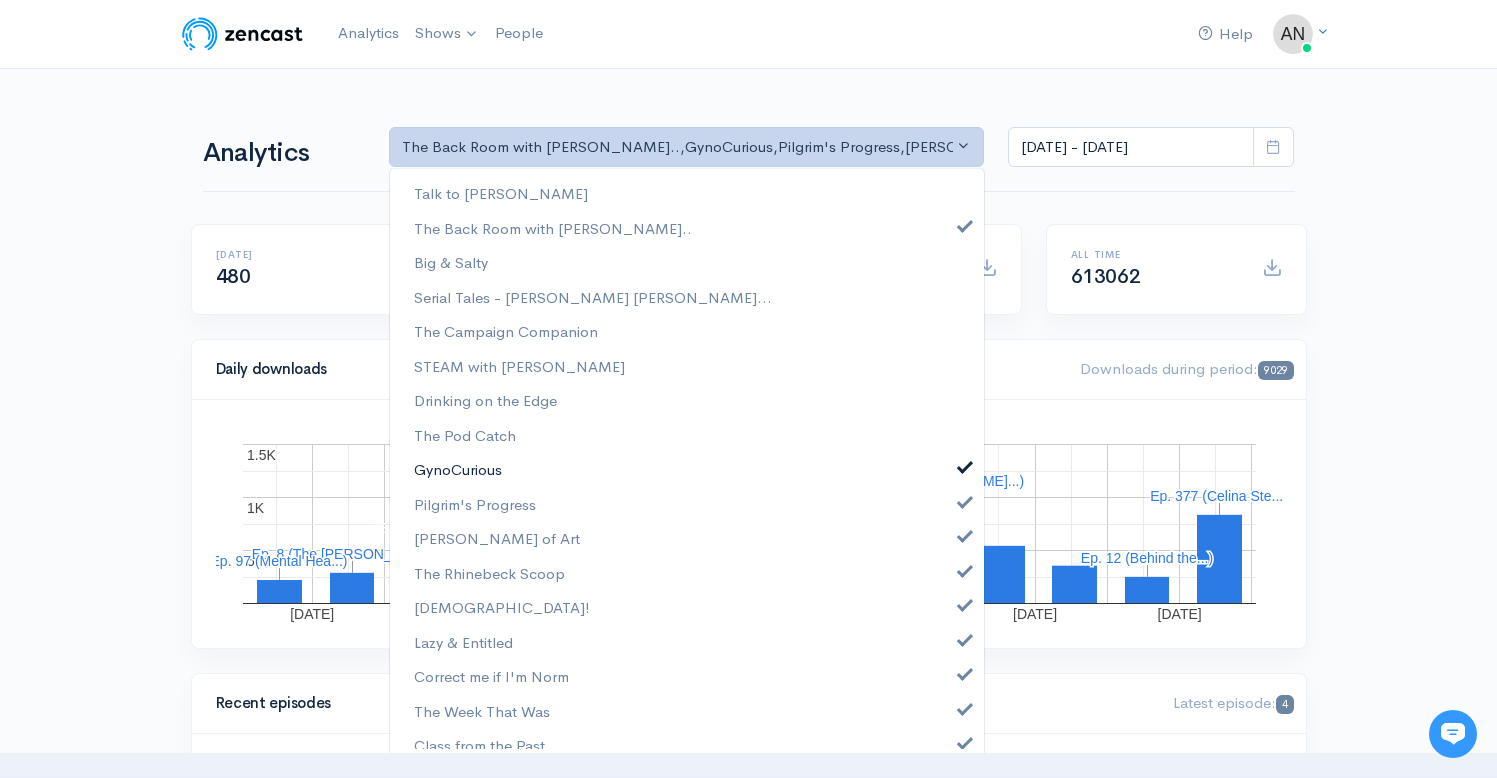 click at bounding box center (965, 464) 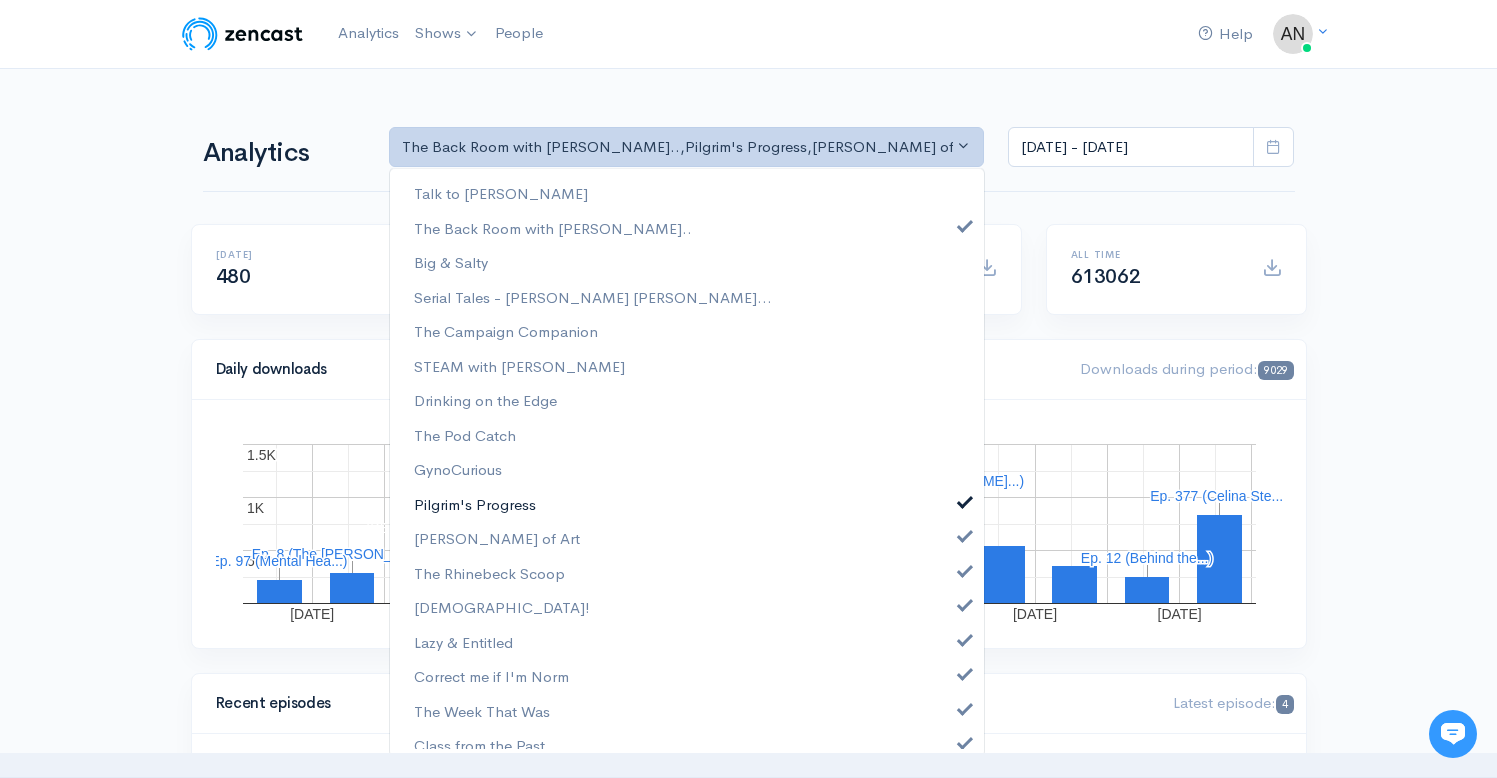 click at bounding box center [965, 499] 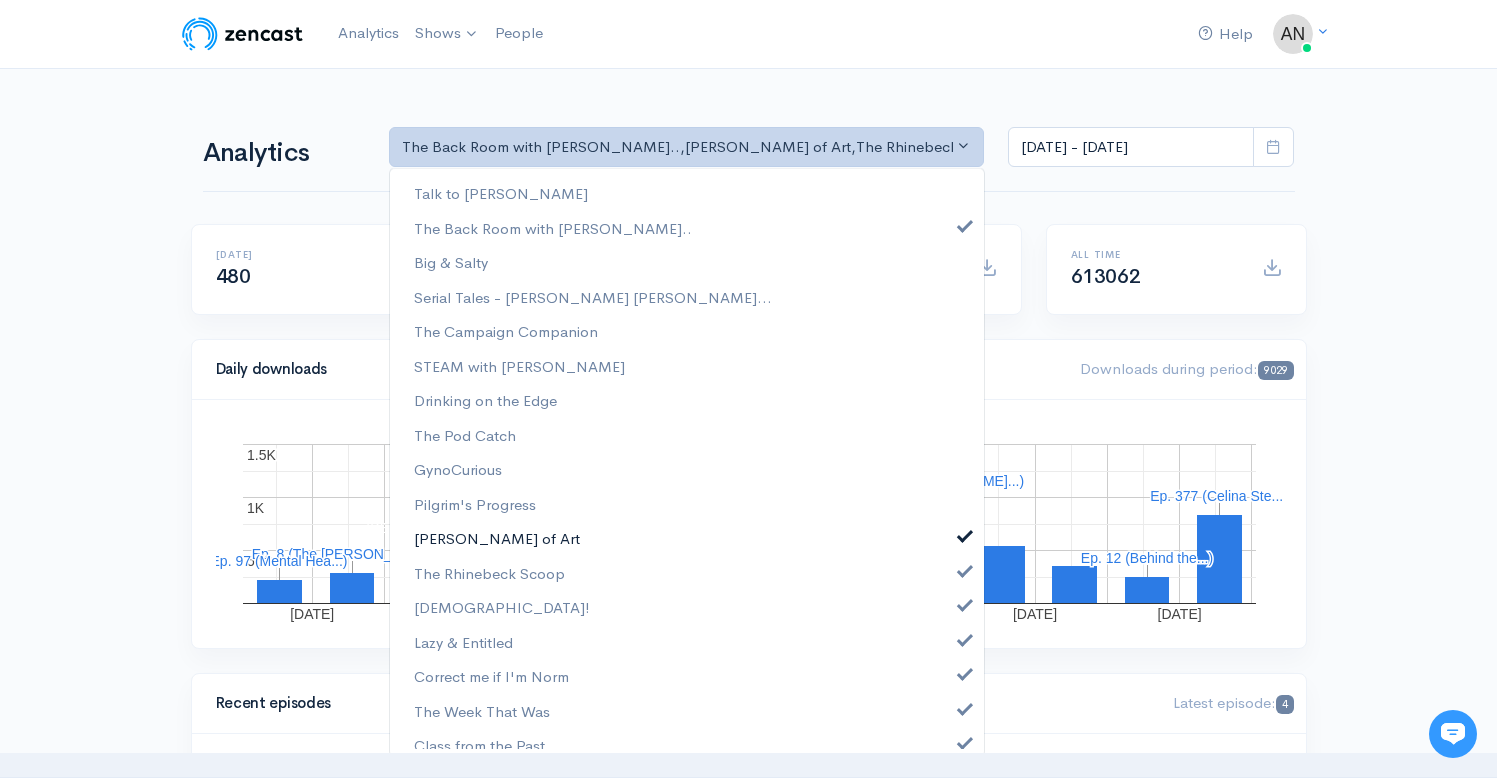 click at bounding box center (965, 533) 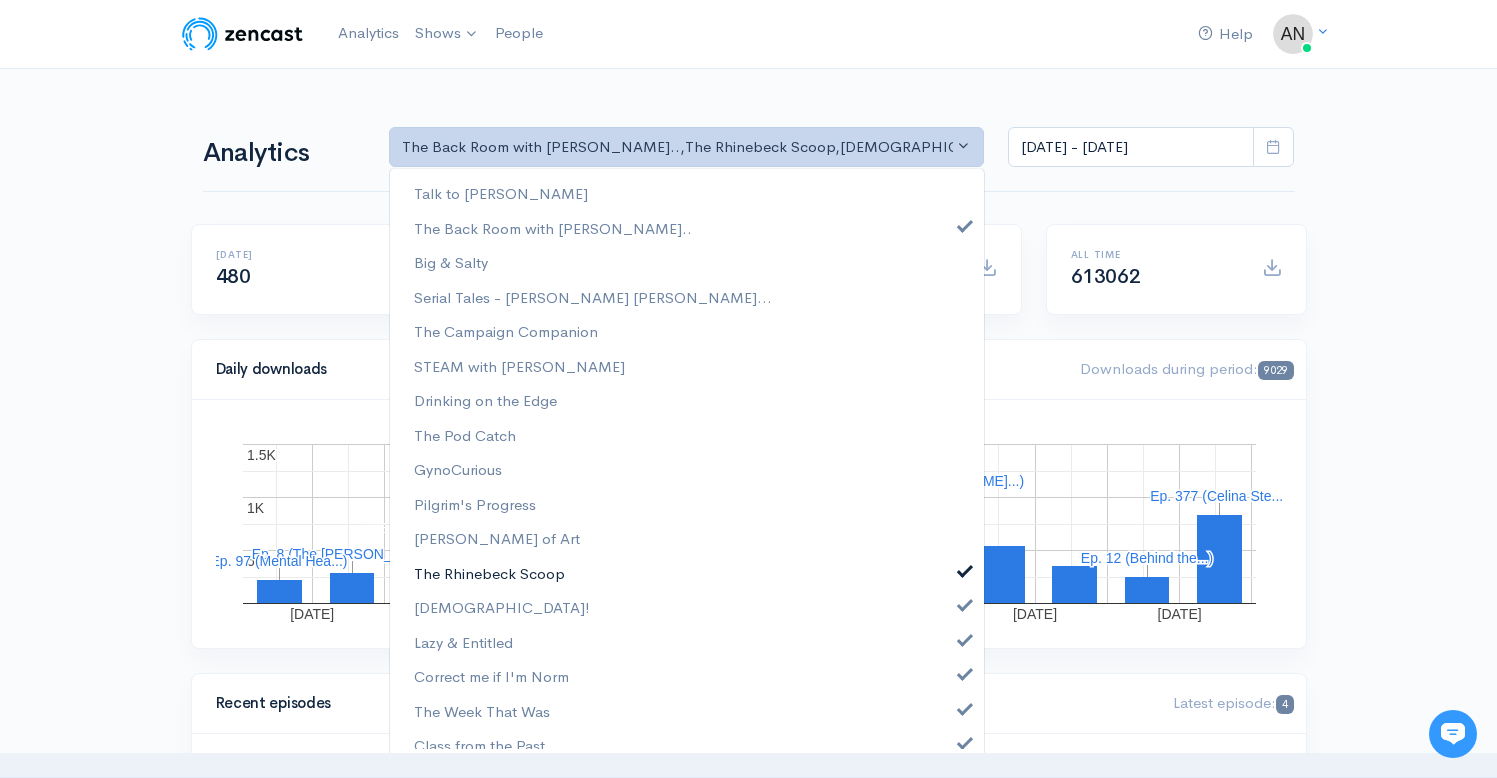 click at bounding box center [965, 568] 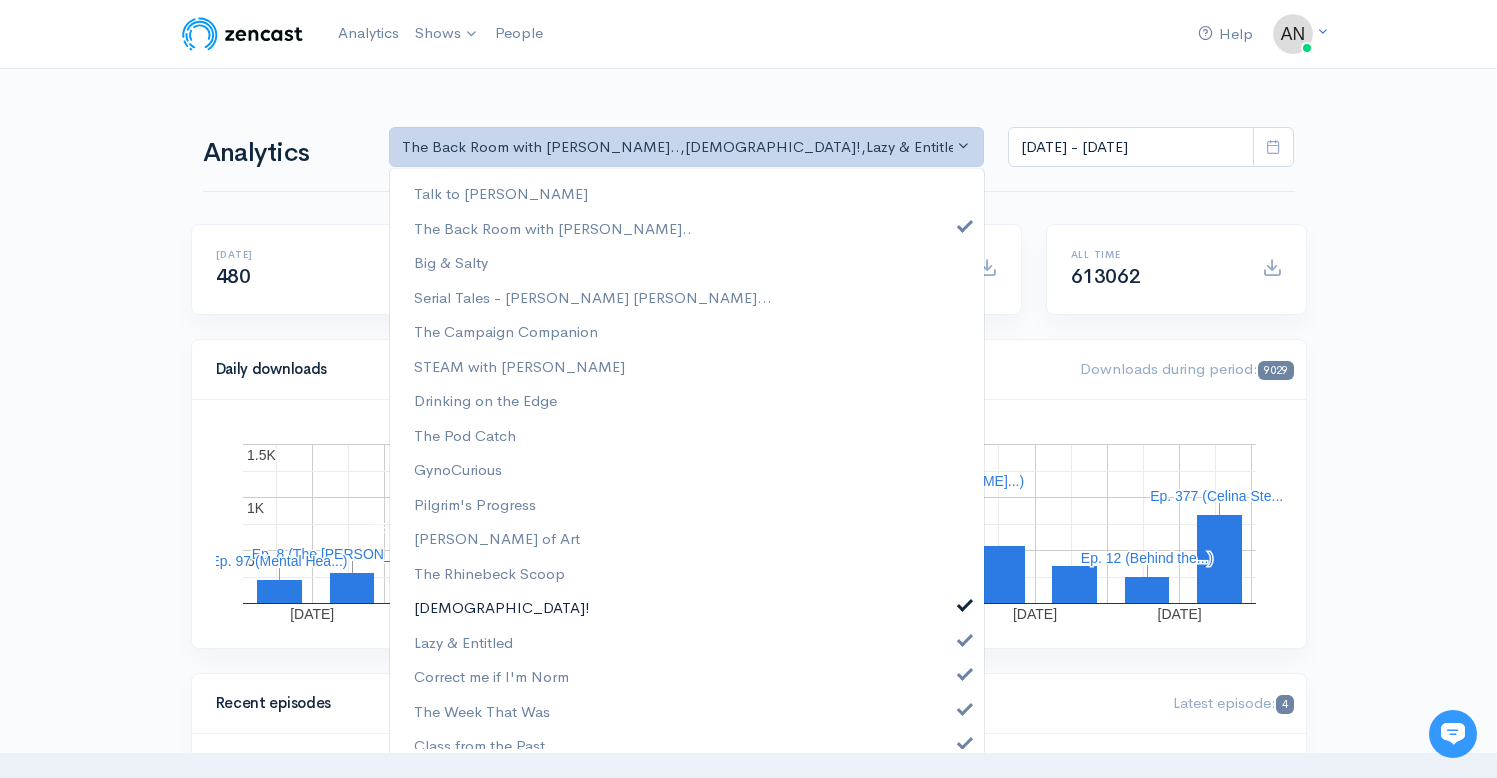 click at bounding box center (965, 602) 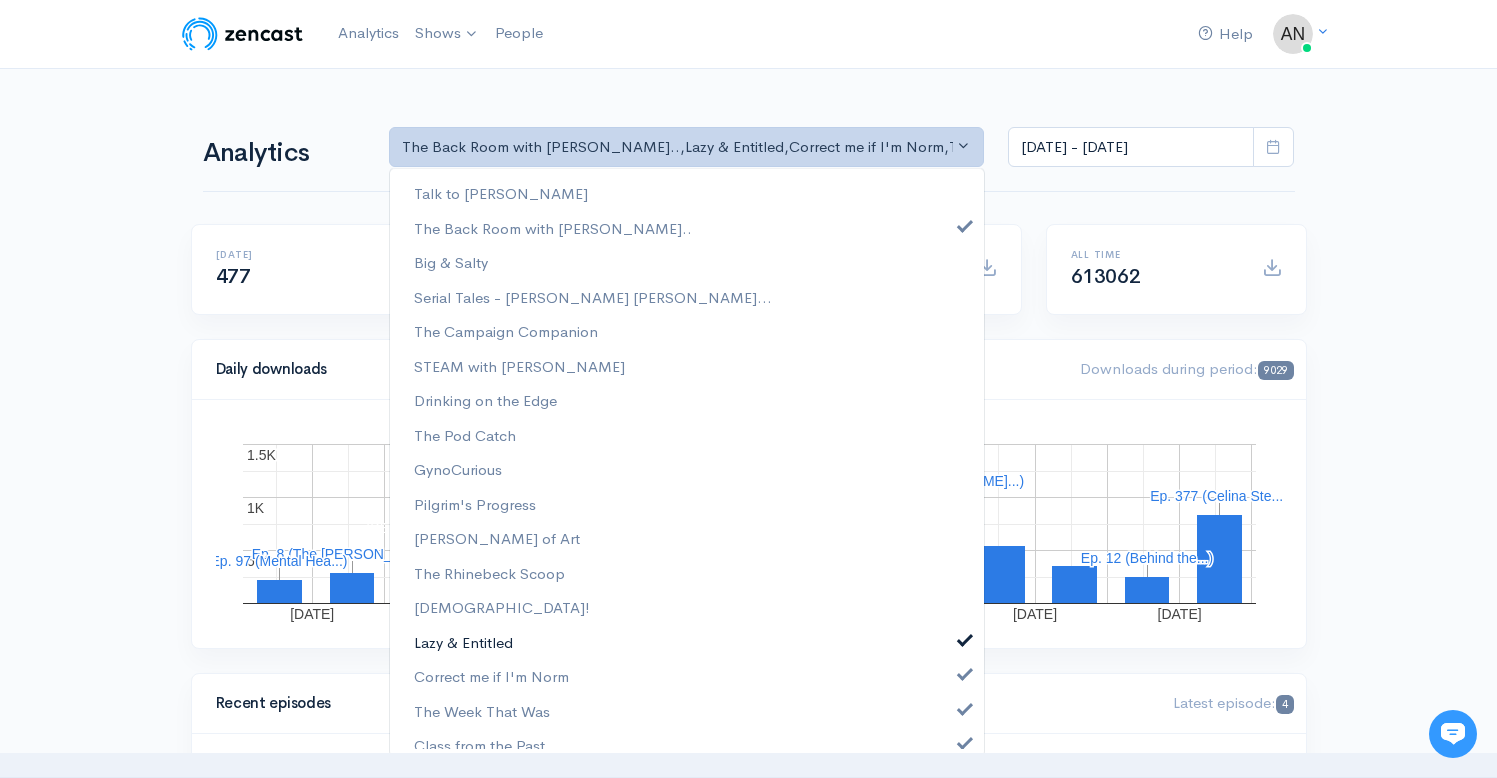 click at bounding box center (965, 637) 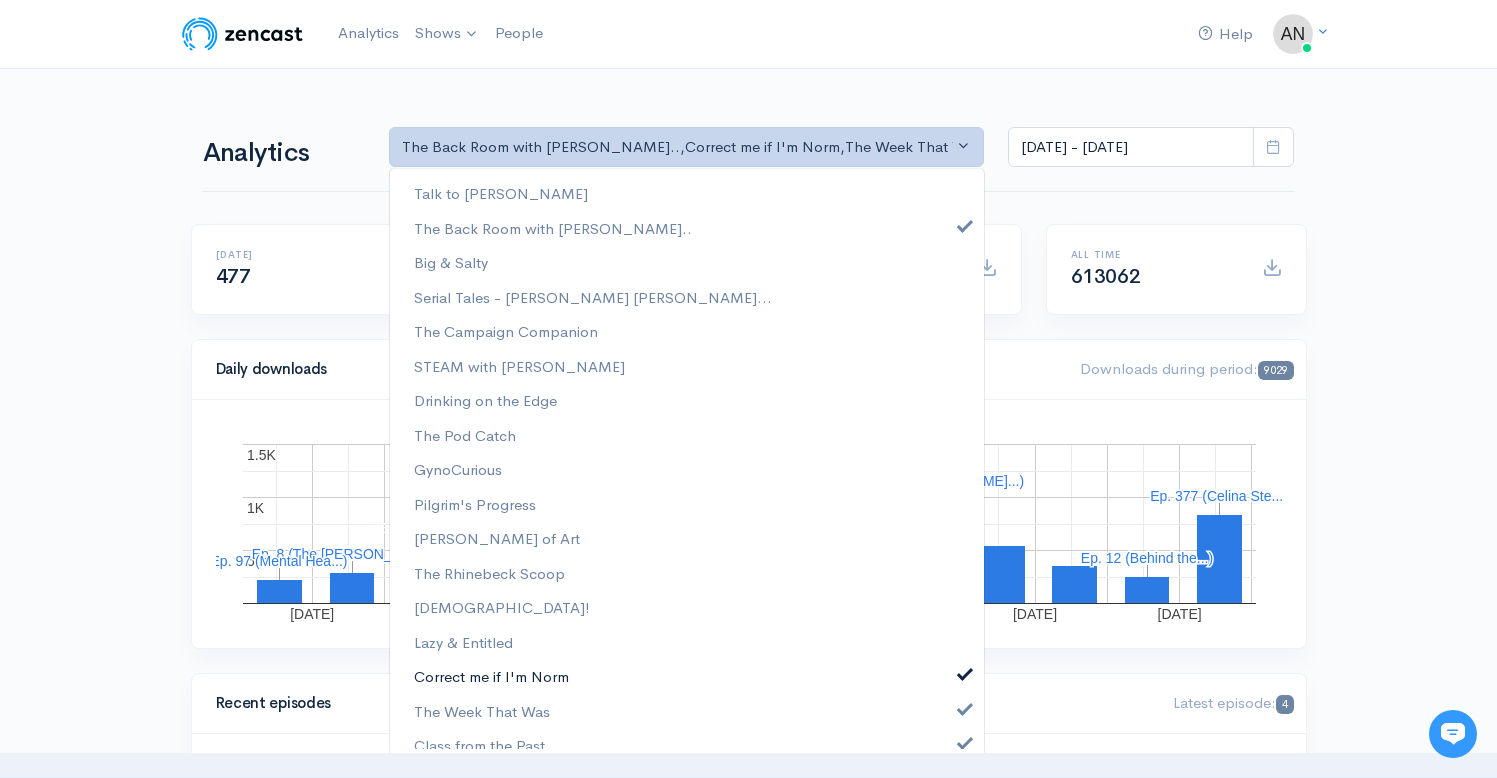 click at bounding box center (965, 671) 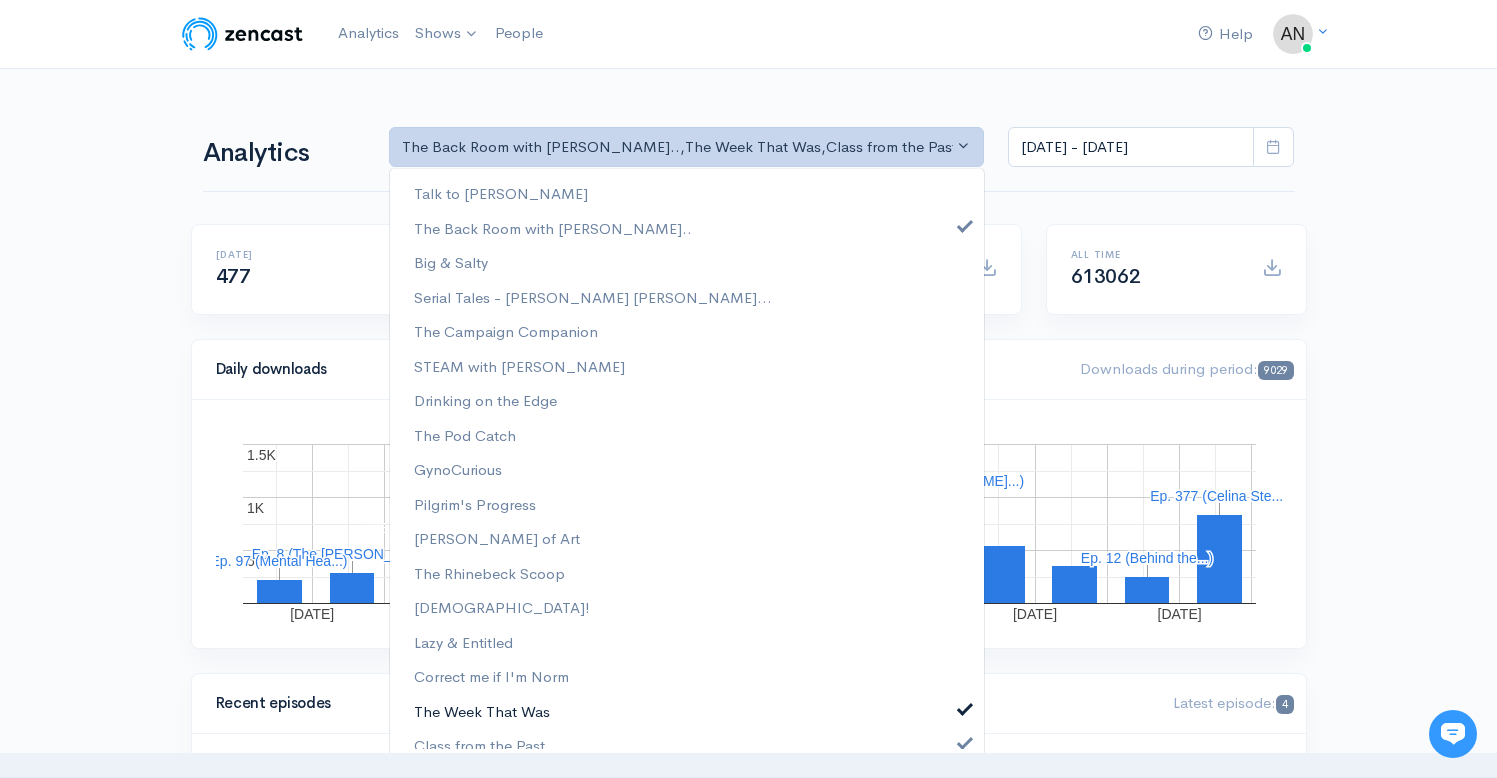 click at bounding box center (965, 706) 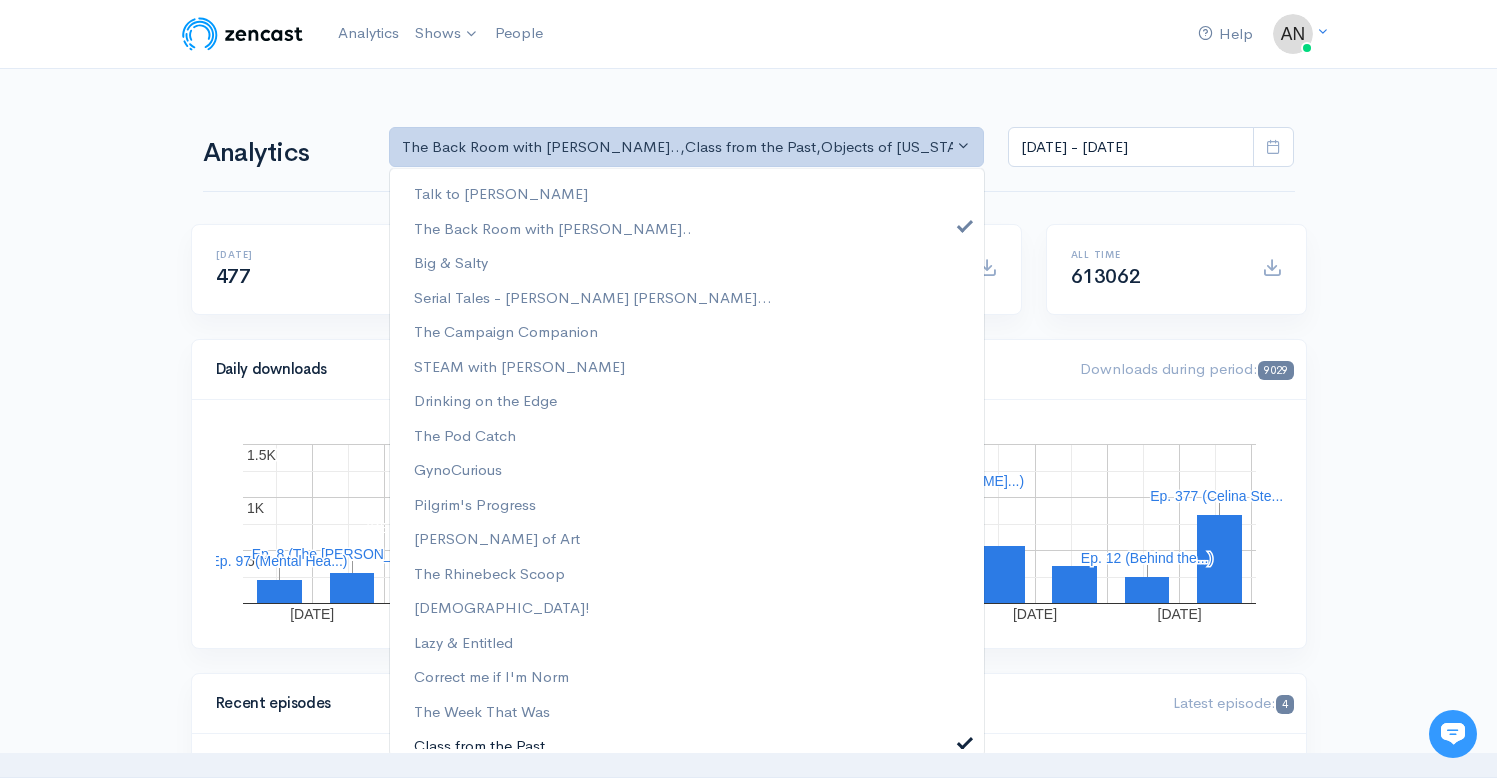 click at bounding box center [965, 740] 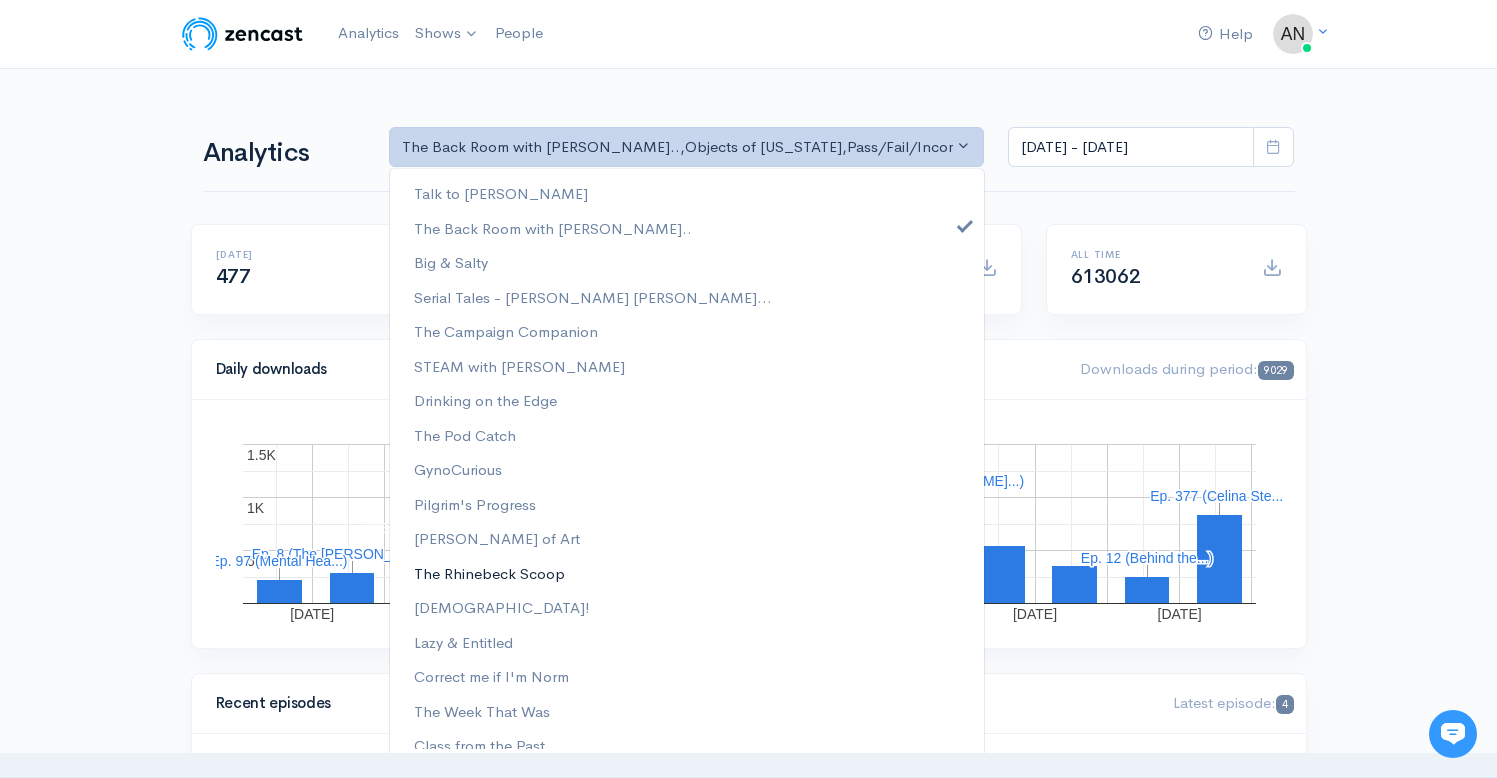 scroll, scrollTop: 256, scrollLeft: 0, axis: vertical 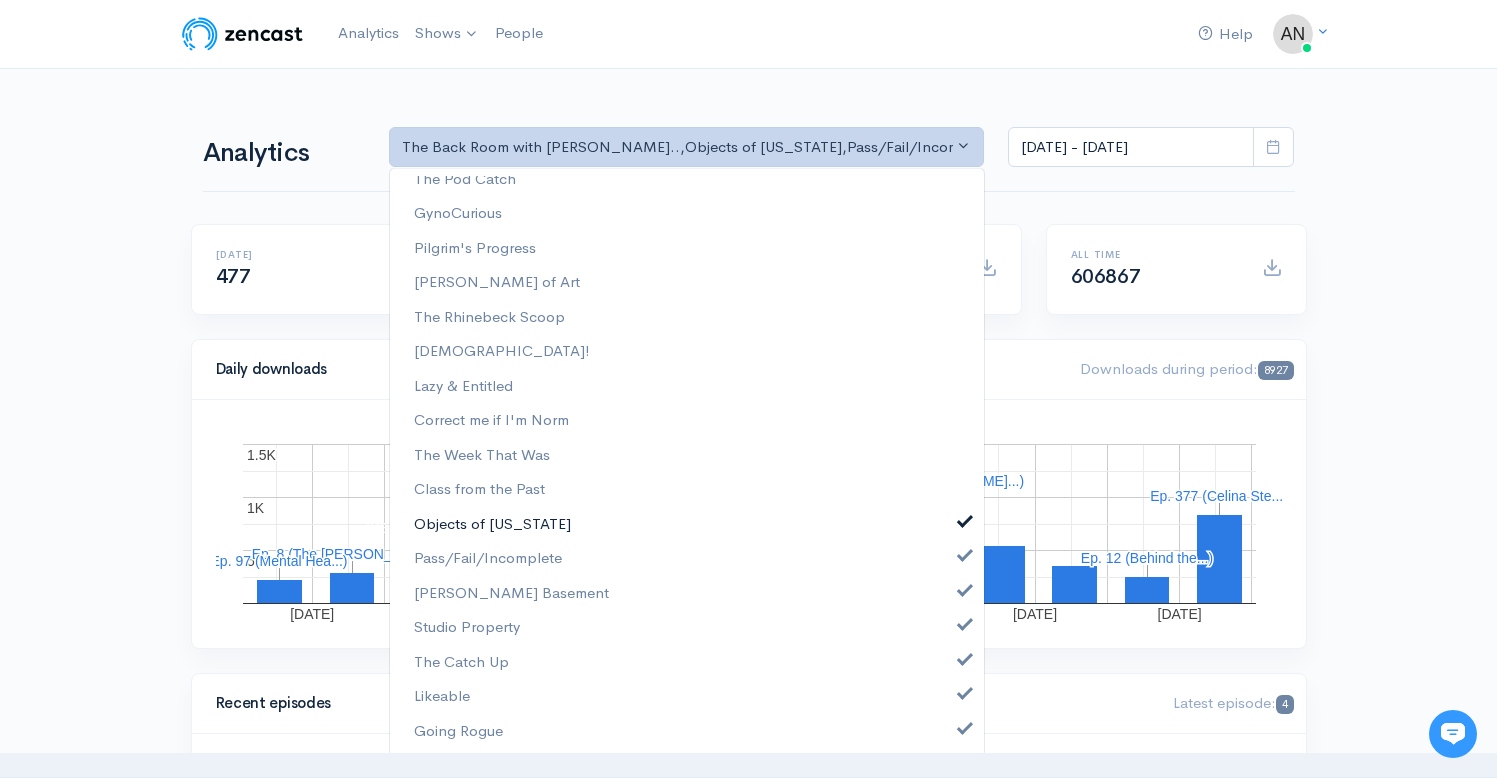 click on "Objects of [US_STATE]" at bounding box center [687, 524] 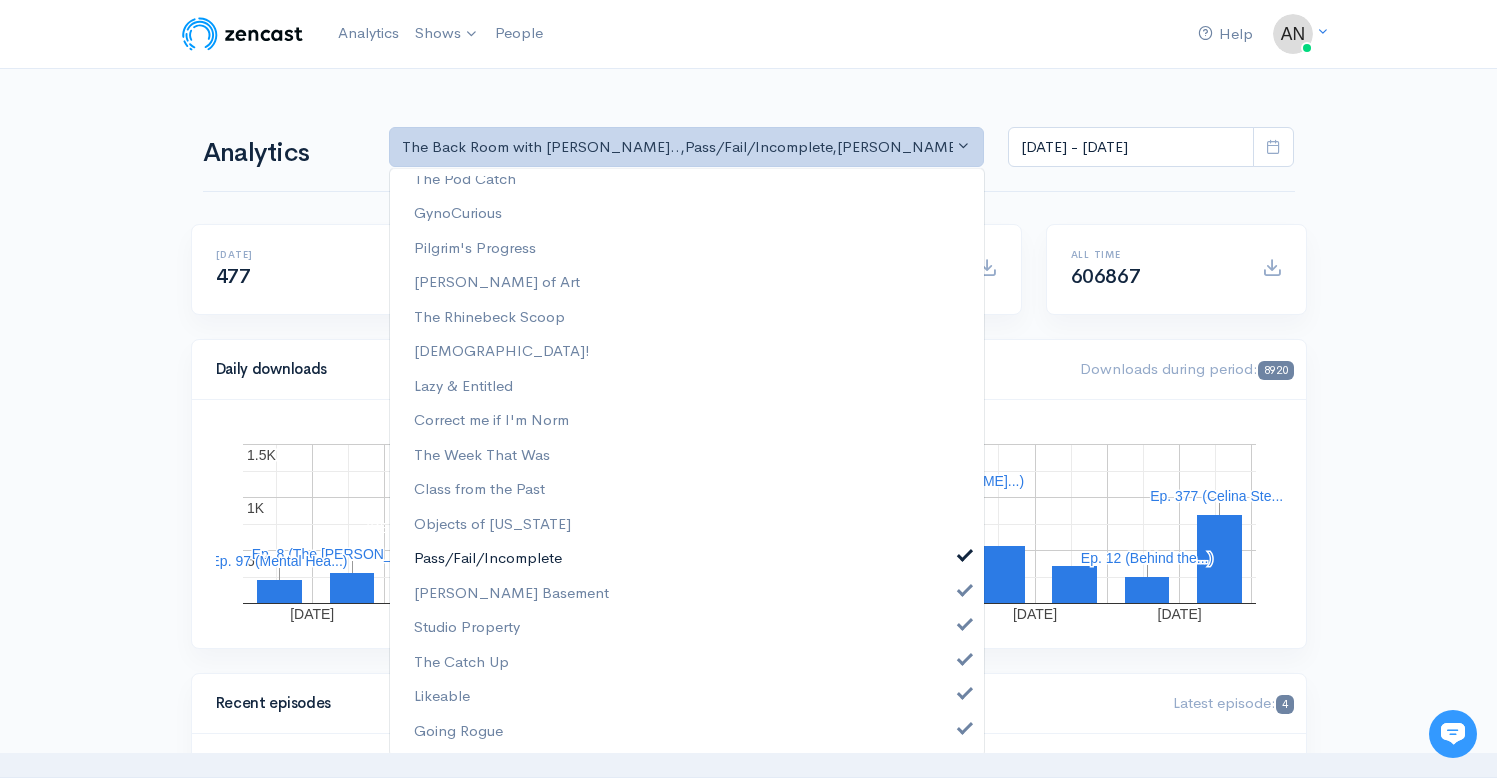 click at bounding box center (965, 553) 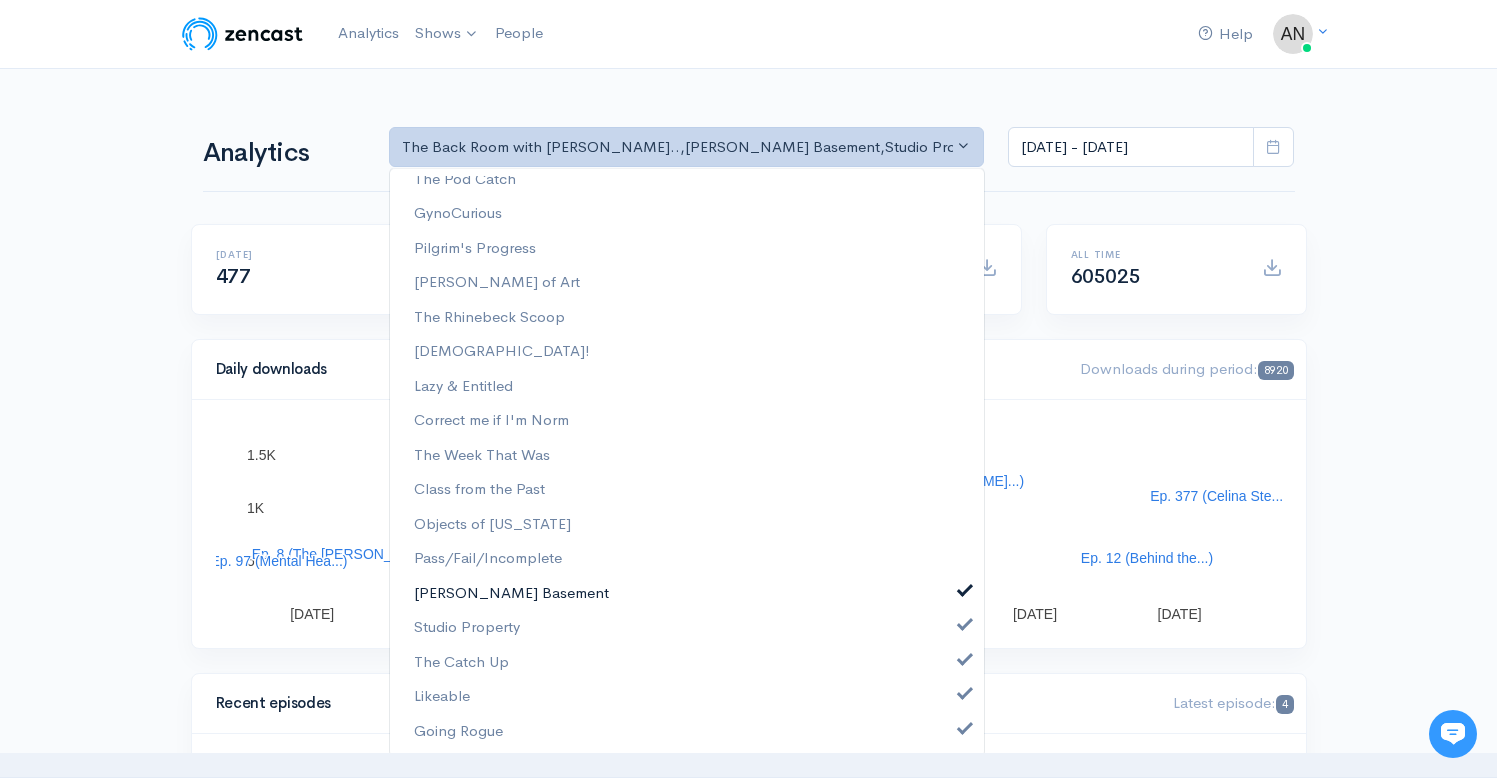 click on "[PERSON_NAME] Basement" at bounding box center (687, 593) 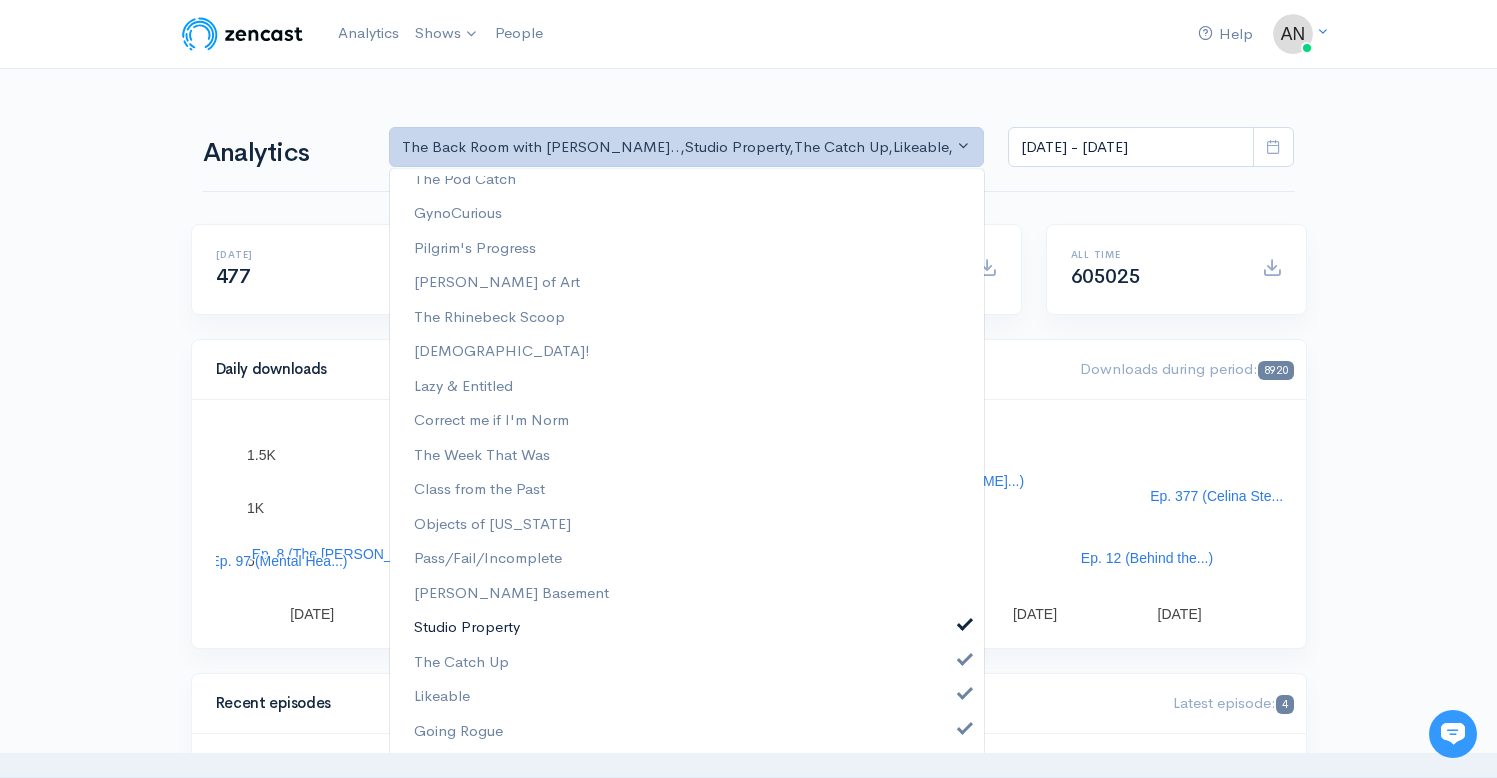 click on "Studio Property" at bounding box center (687, 627) 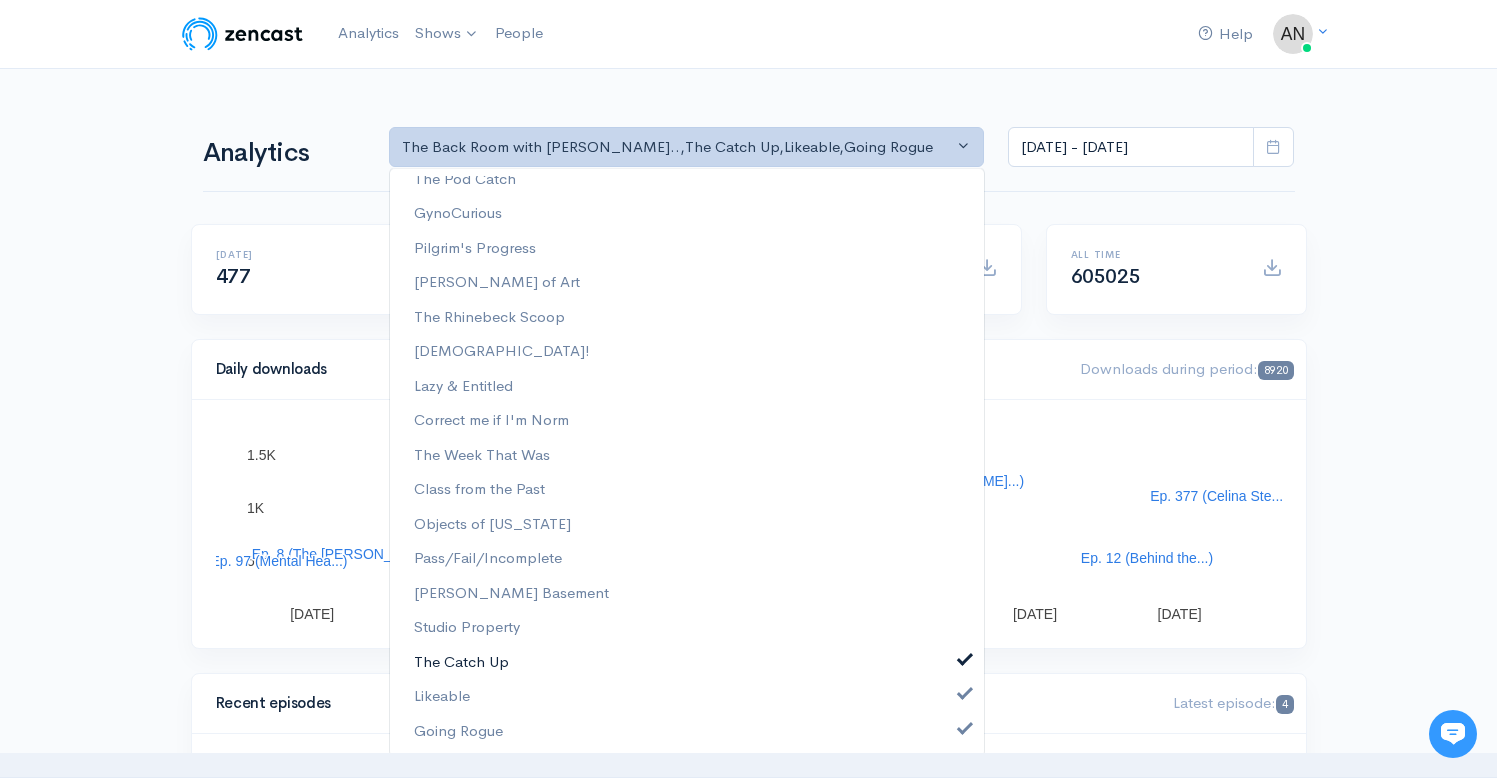 click on "The Catch Up" at bounding box center (687, 662) 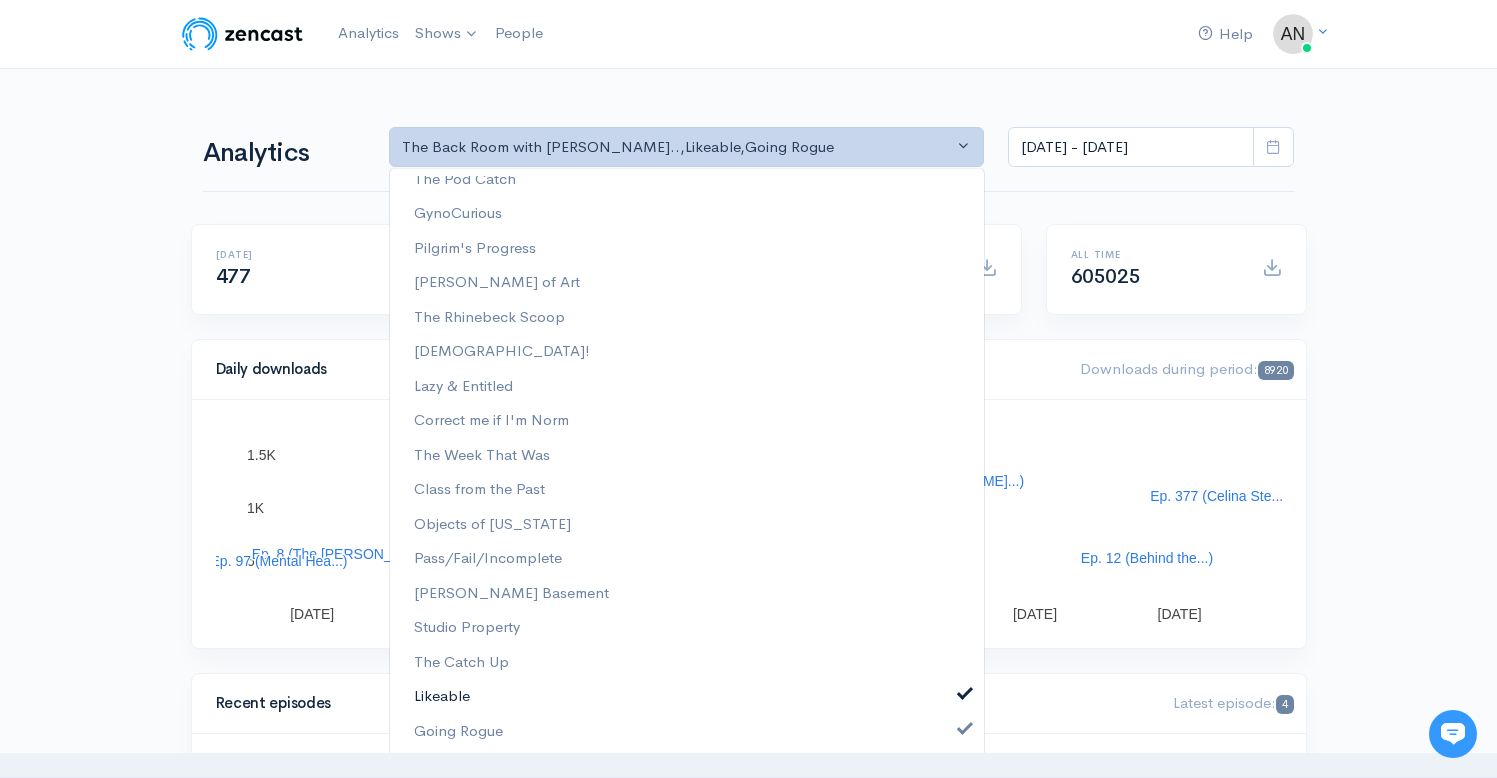 click on "Likeable" at bounding box center [687, 696] 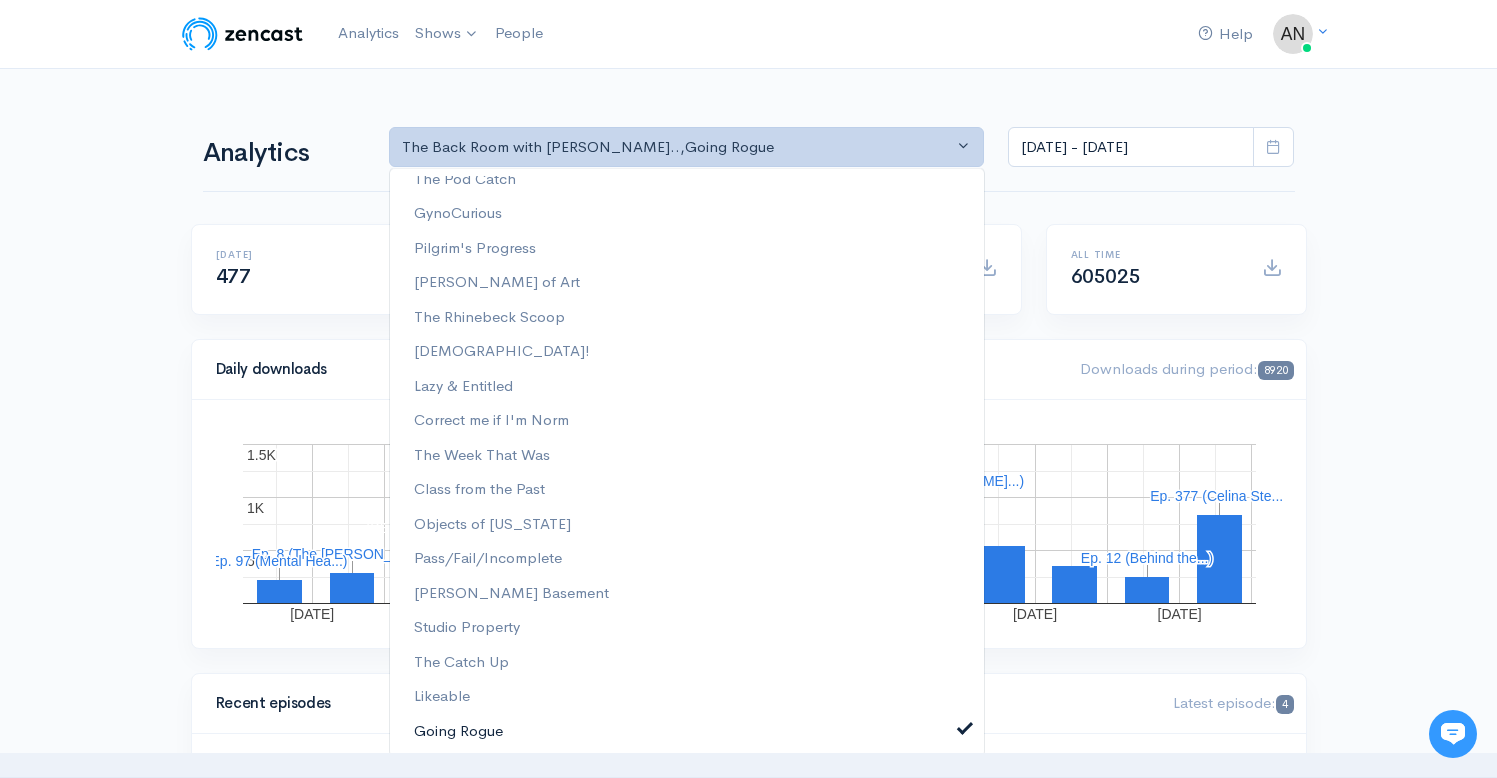 click on "Going Rogue" at bounding box center [687, 731] 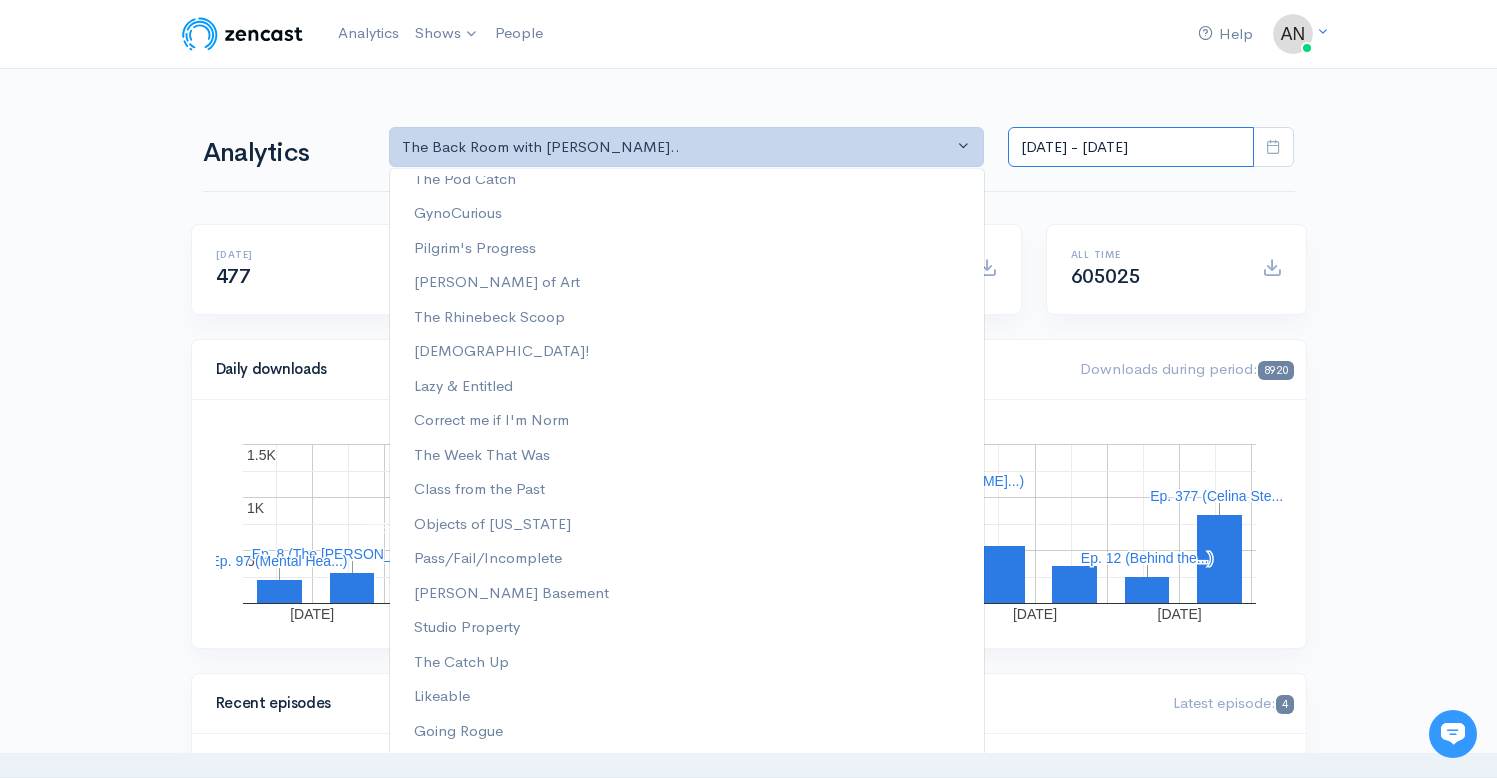 click on "[DATE] - [DATE]" at bounding box center (1131, 147) 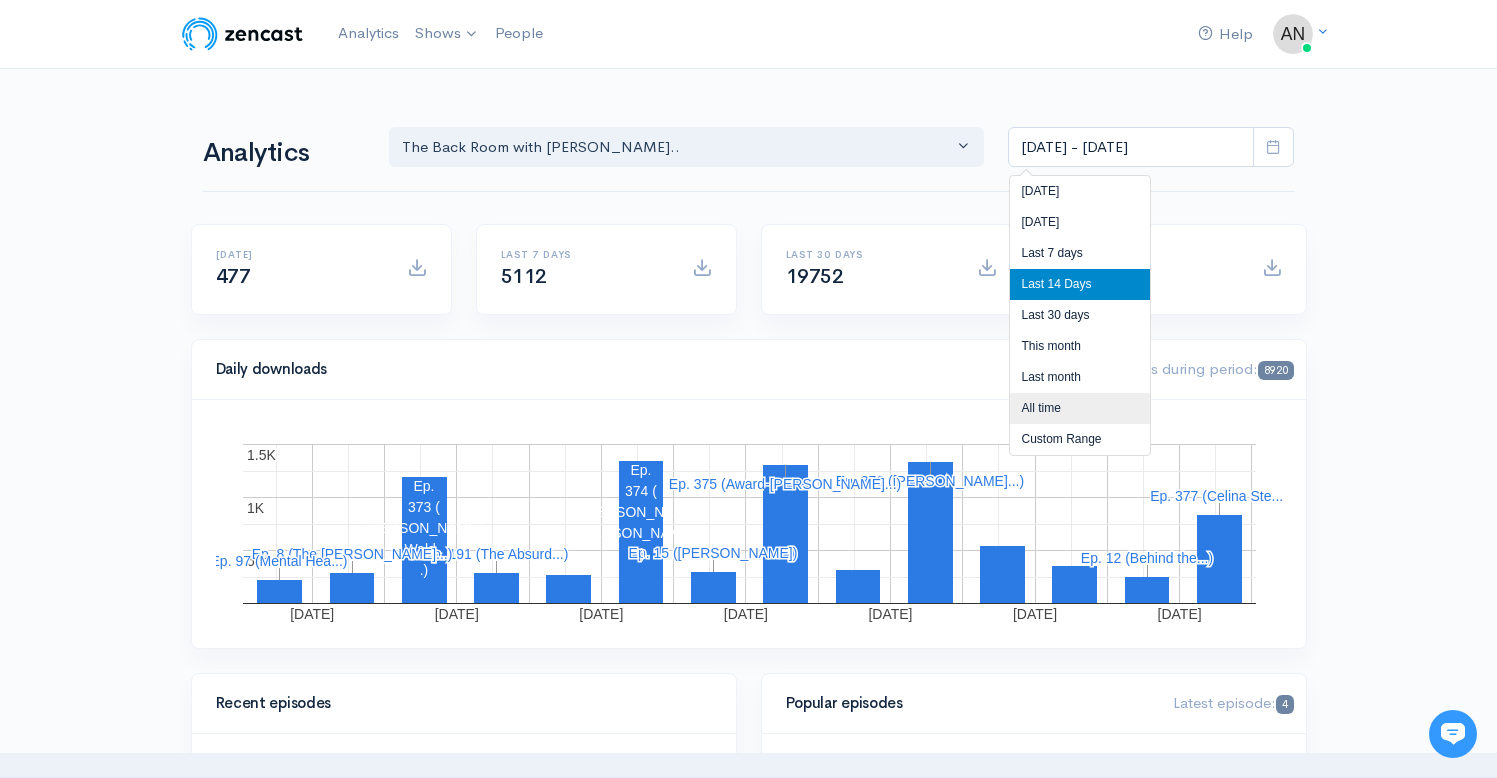 click on "All time" at bounding box center (1080, 408) 